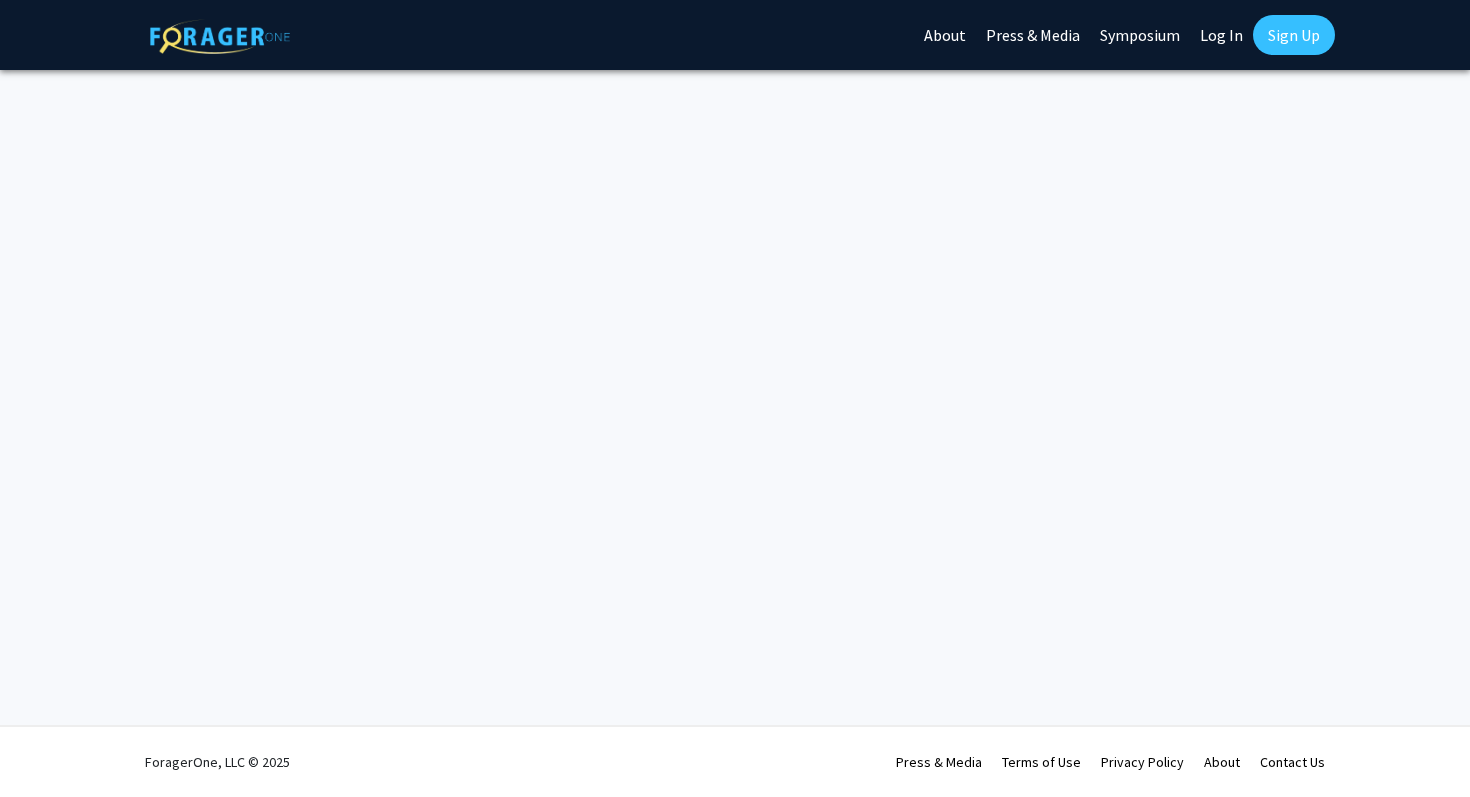 scroll, scrollTop: 0, scrollLeft: 0, axis: both 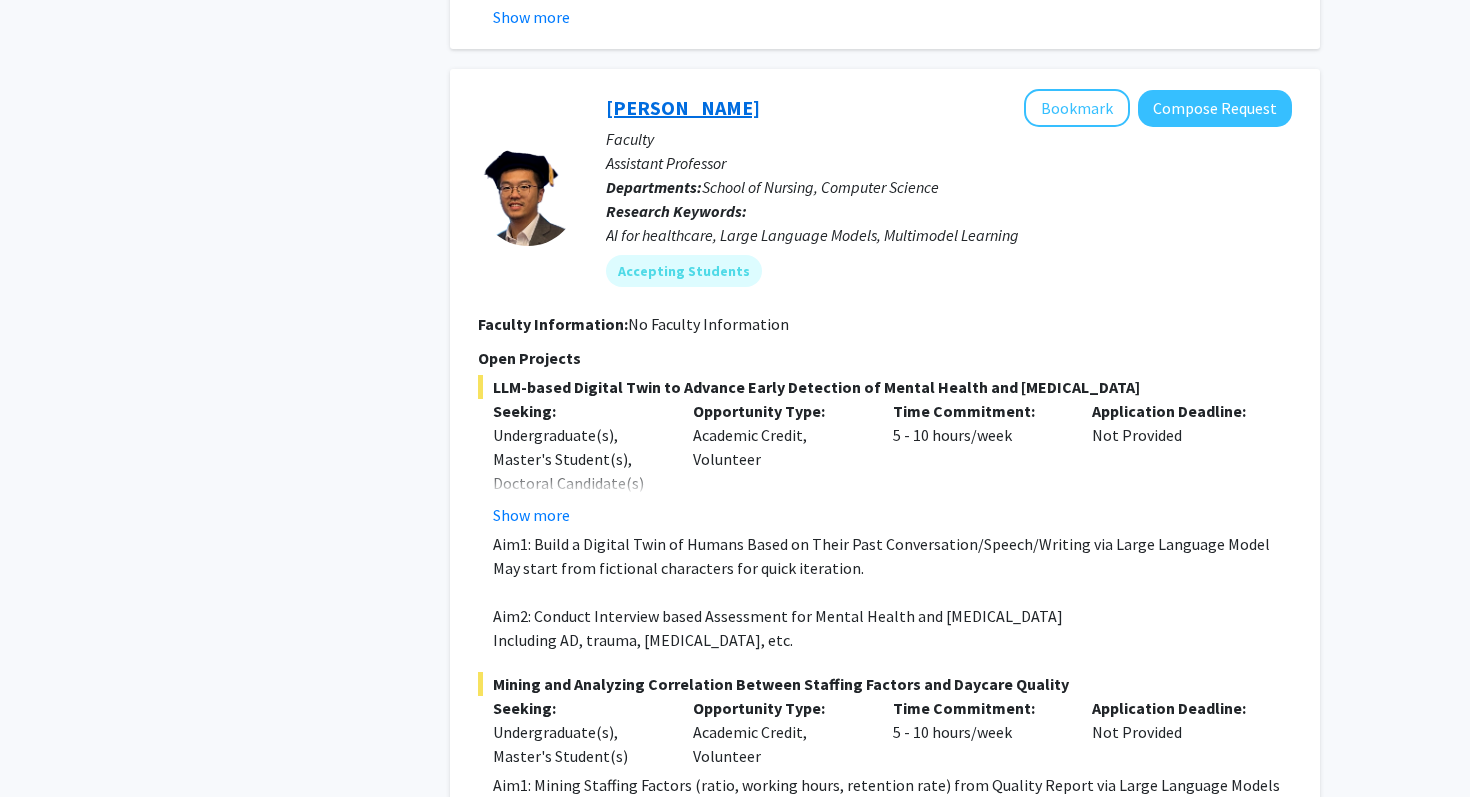 click on "[PERSON_NAME]" 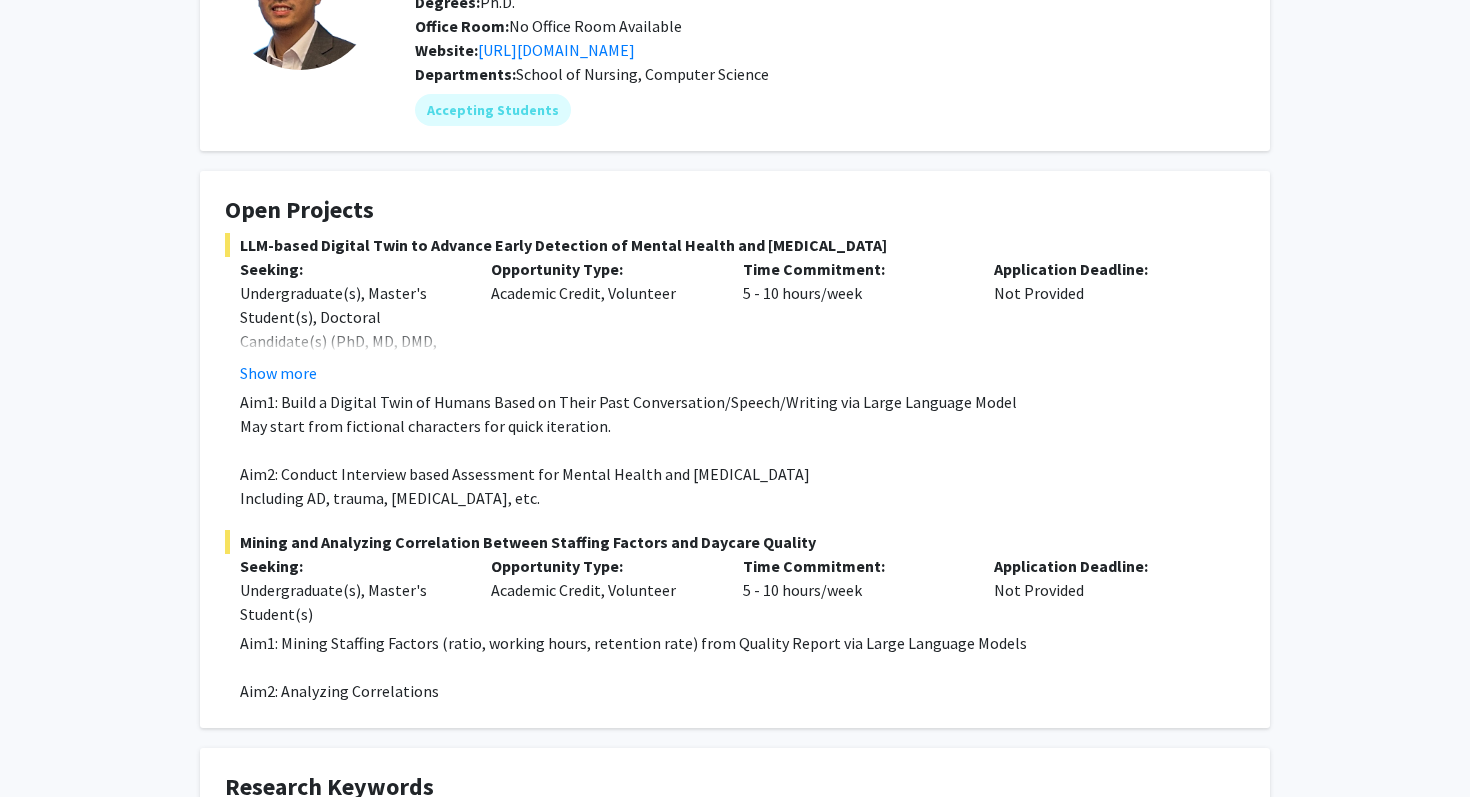 scroll, scrollTop: 0, scrollLeft: 0, axis: both 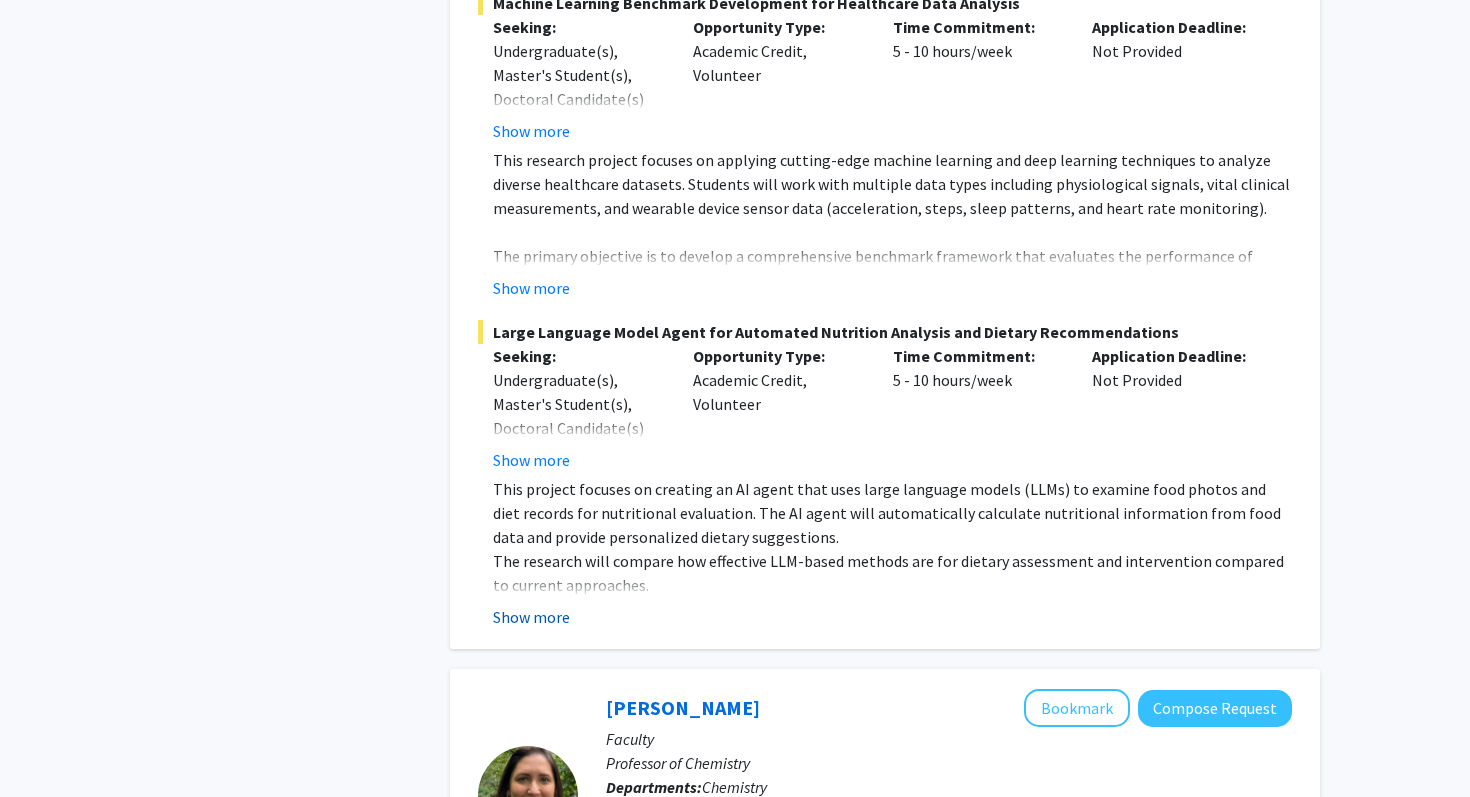 click on "Show more" 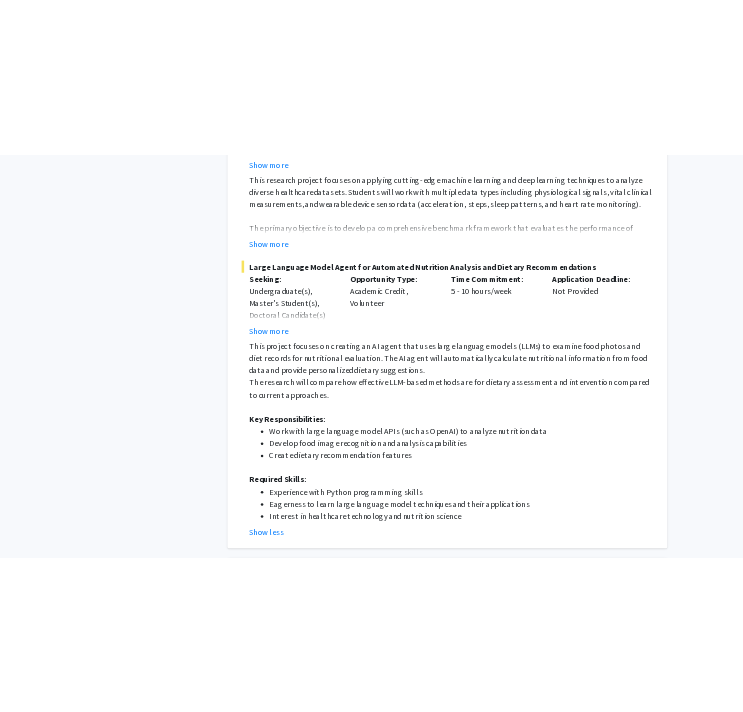 scroll, scrollTop: 1419, scrollLeft: 0, axis: vertical 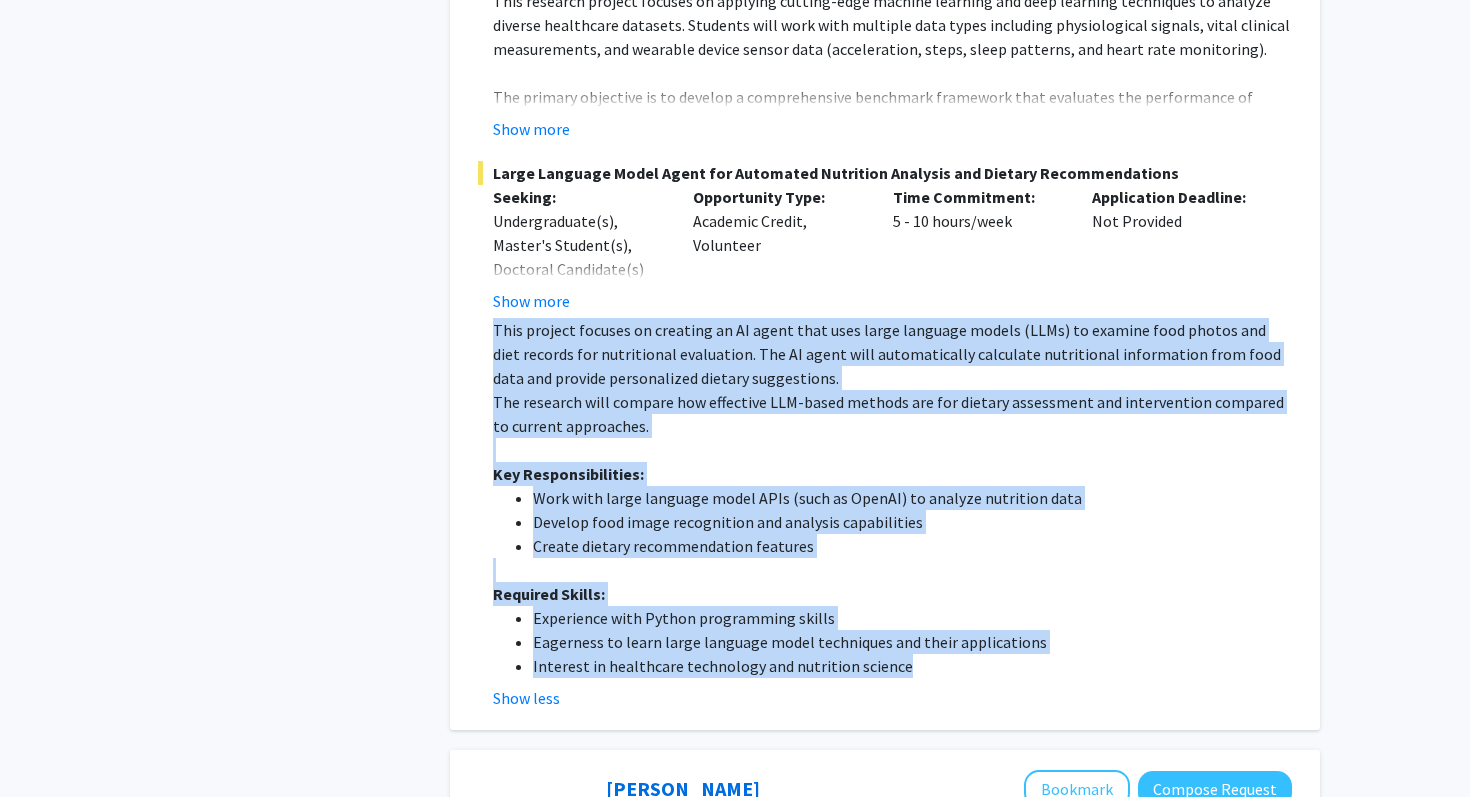 copy on "This project focuses on creating an AI agent that uses large language models (LLMs) to examine food photos and diet records for nutritional evaluation. The AI agent will automatically calculate nutritional information from food data and provide personalized dietary suggestions. The research will compare how effective LLM-based methods are for dietary assessment and intervention compared to current approaches. Key Responsibilities: Work with large language model APIs (such as OpenAI) to analyze nutrition data Develop food image recognition and analysis capabilities Create dietary recommendation features Required Skills: Experience with Python programming skills Eagerness to learn large language model techniques and their applications Interest in healthcare technology and nutrition science" 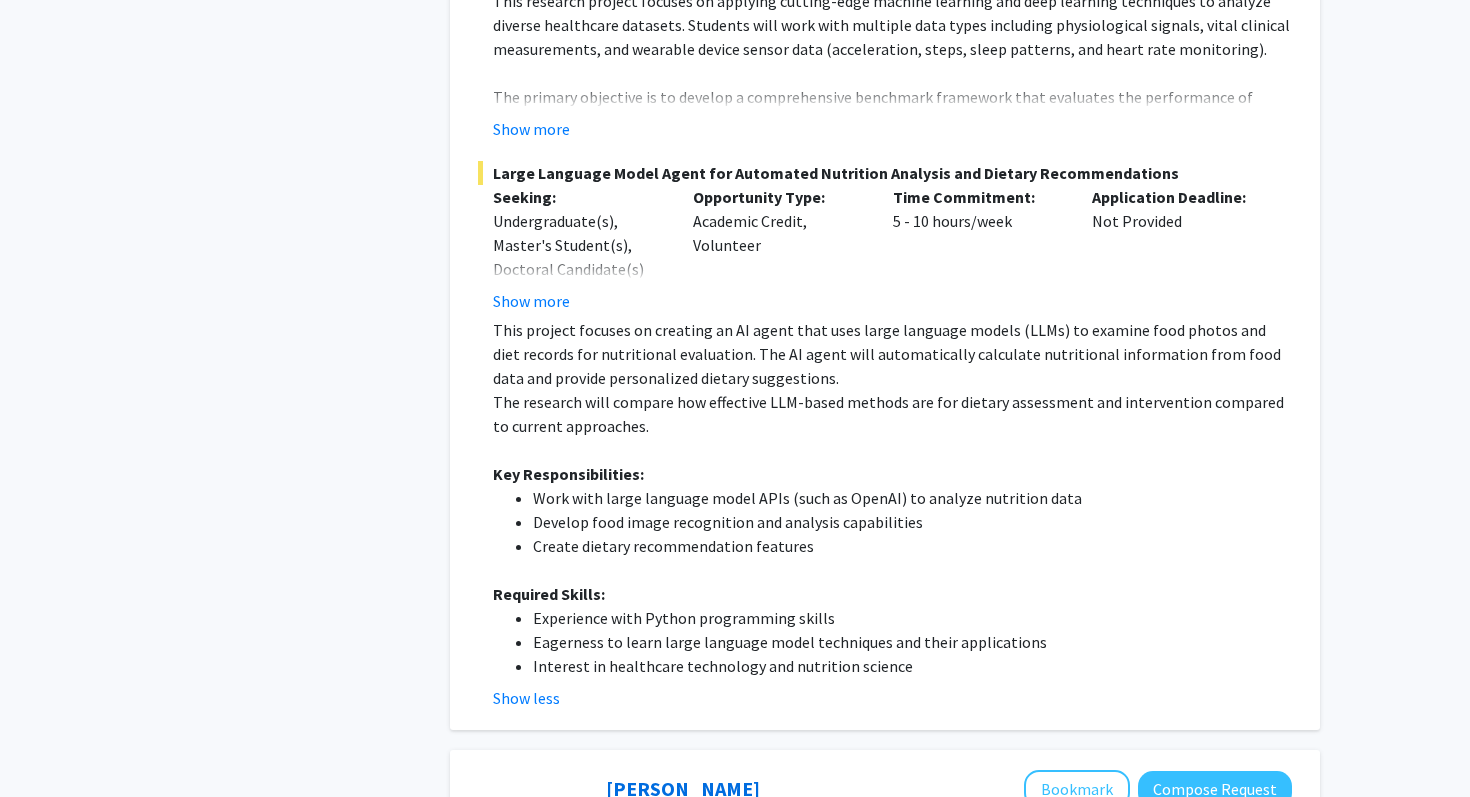 click on "Time Commitment:  5 - 10 hours/week" 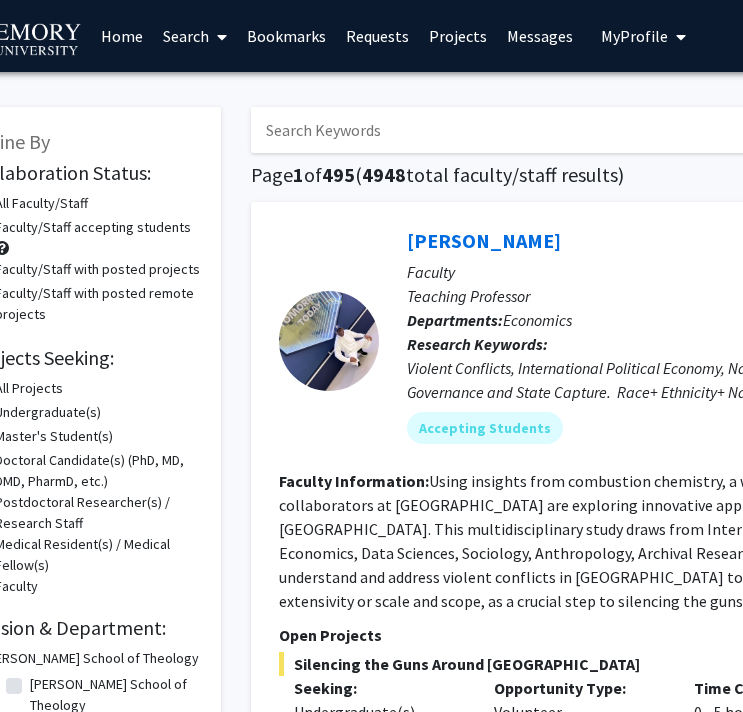 scroll, scrollTop: 0, scrollLeft: 63, axis: horizontal 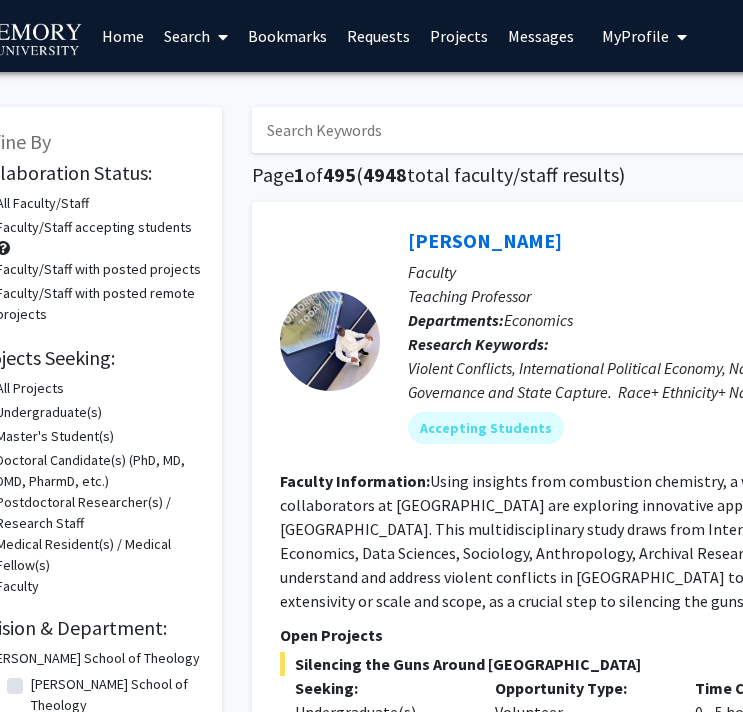 click on "Messages" at bounding box center [541, 36] 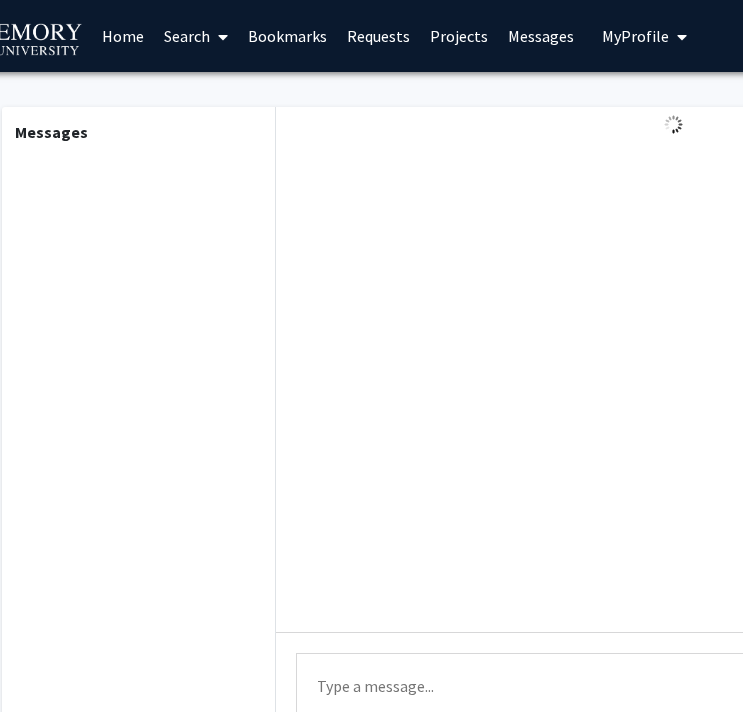 scroll, scrollTop: 0, scrollLeft: 0, axis: both 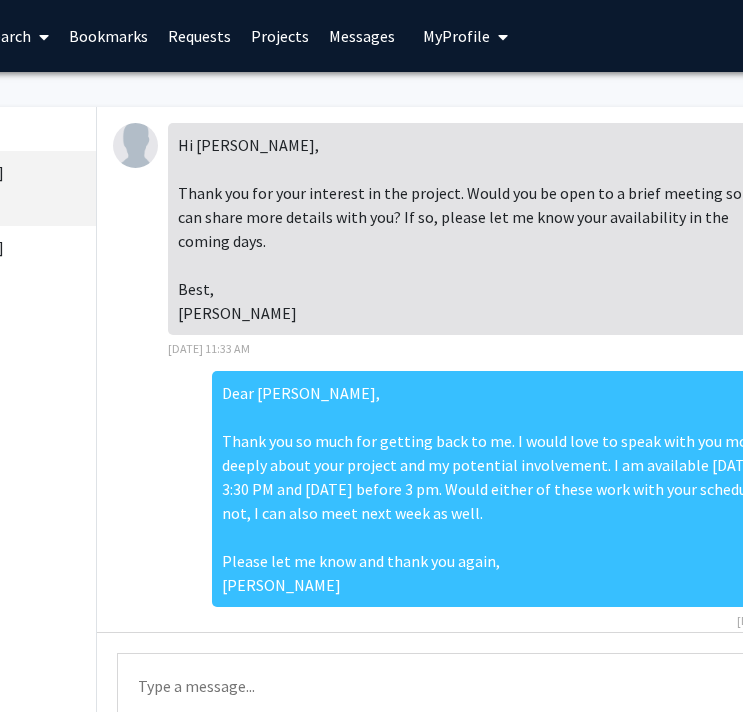 click on "Requests" at bounding box center [199, 36] 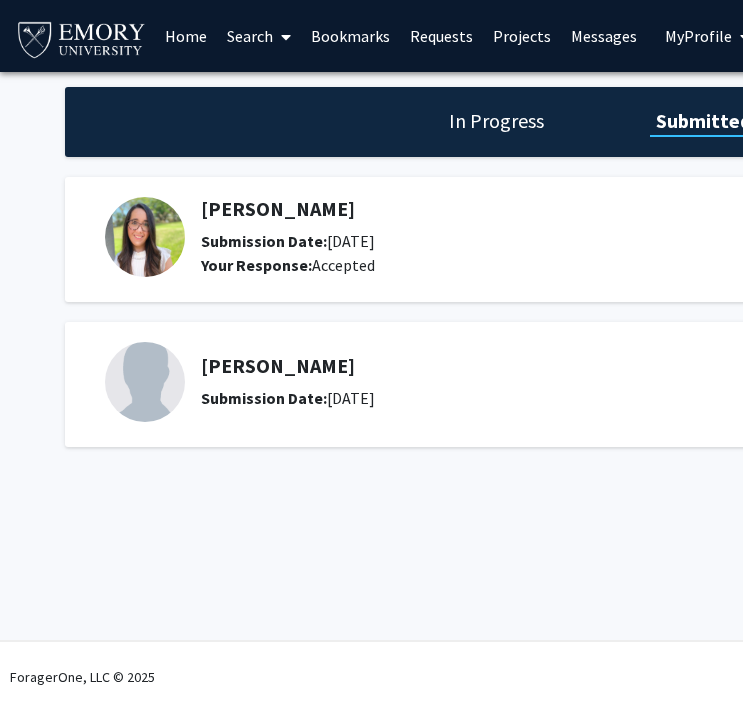 click on "Runze Yan  Submission Date:  July 05, 2025" 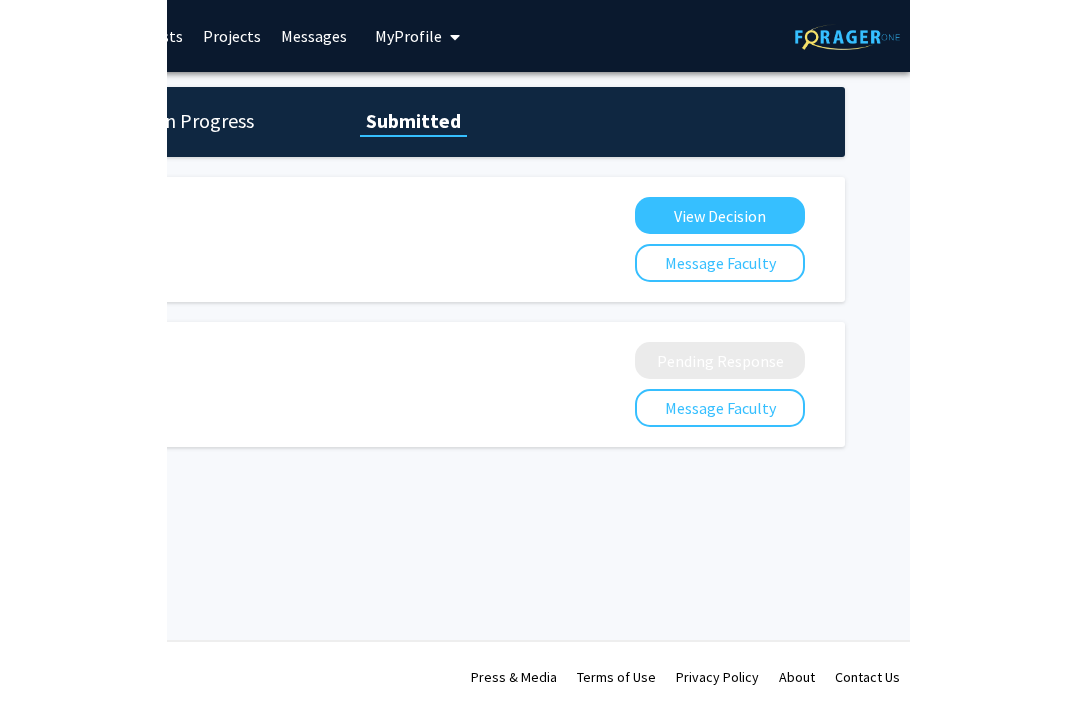 scroll, scrollTop: 0, scrollLeft: 124, axis: horizontal 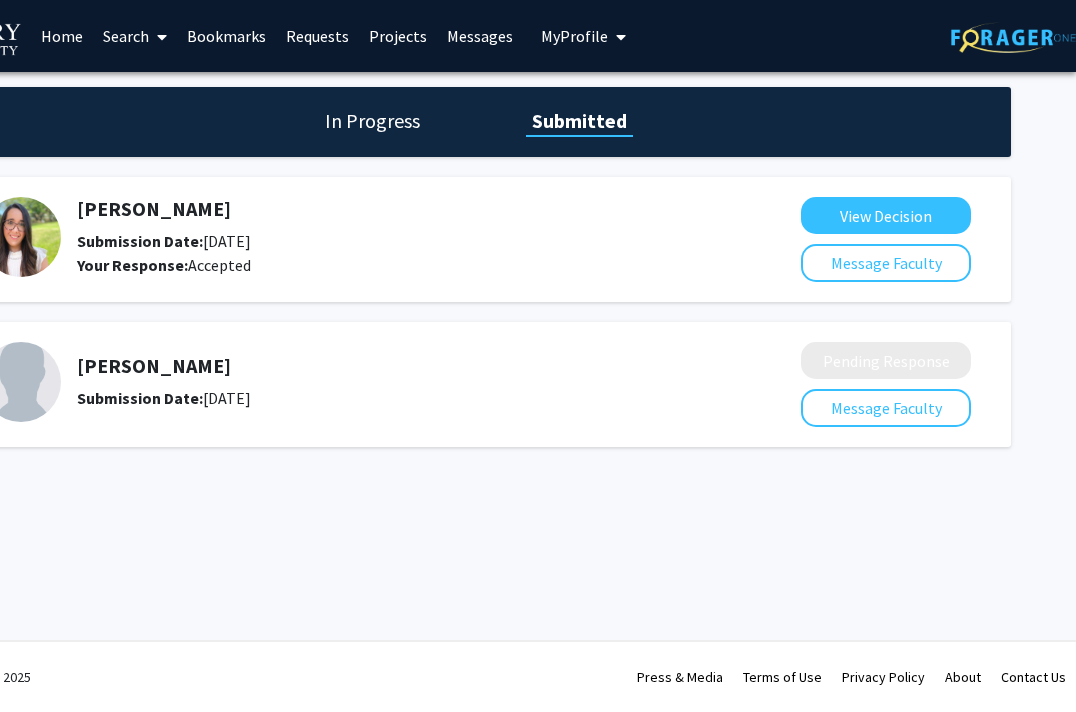 click on "[PERSON_NAME]" 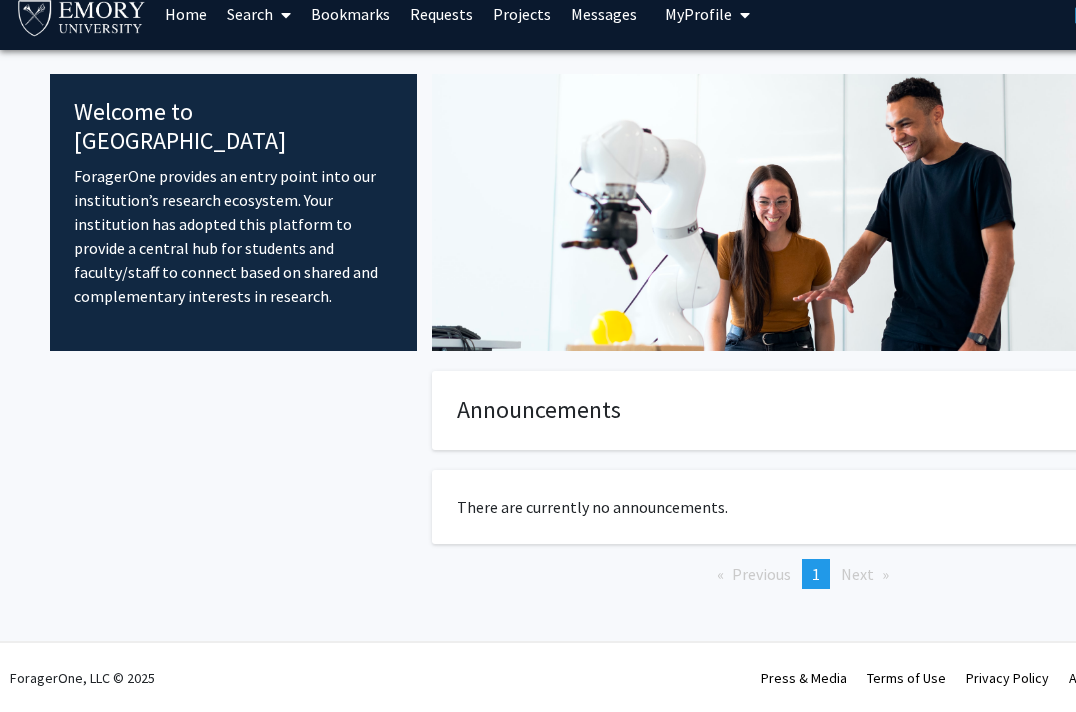 scroll, scrollTop: 0, scrollLeft: 0, axis: both 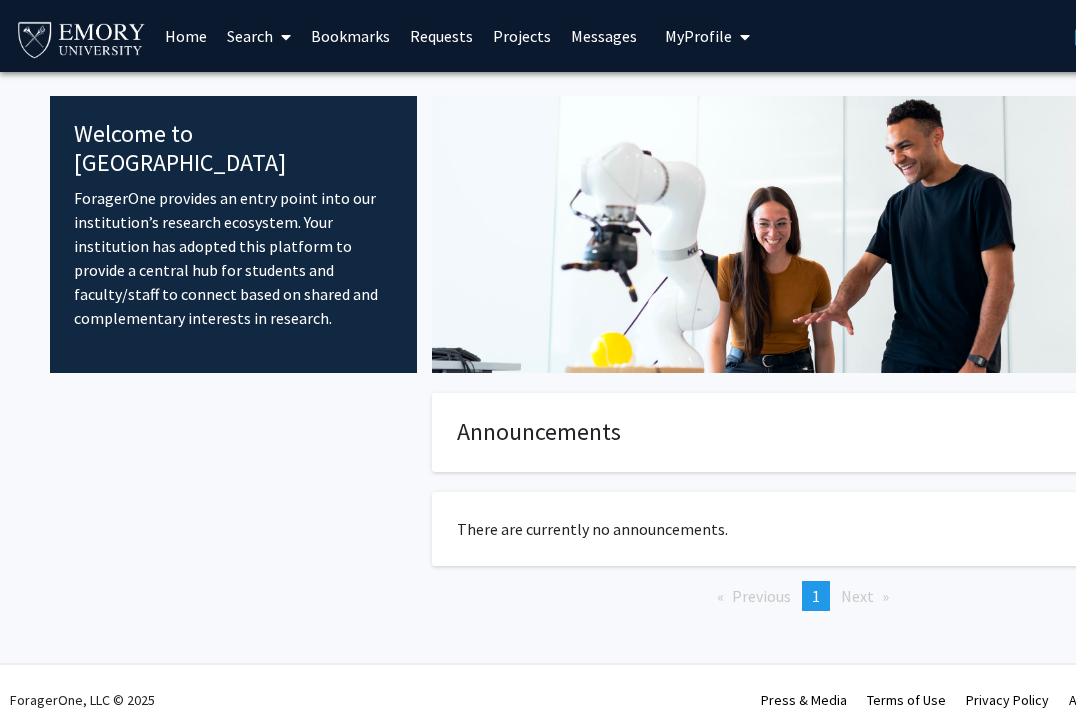 click on "Messages" at bounding box center [604, 36] 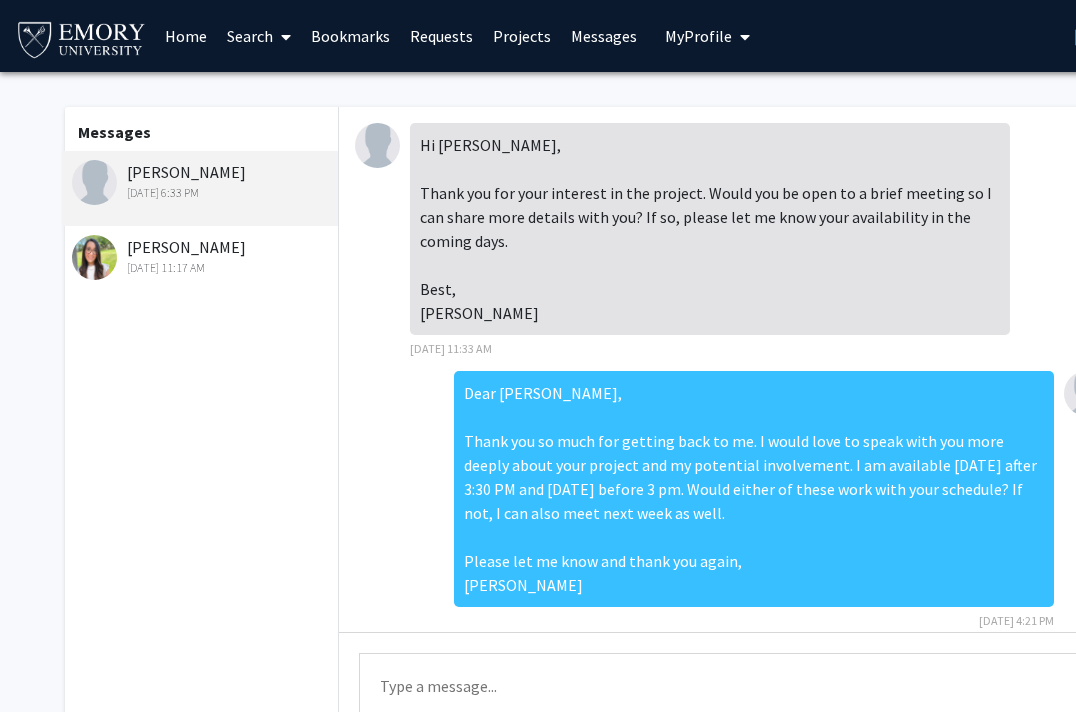 scroll, scrollTop: 235, scrollLeft: 0, axis: vertical 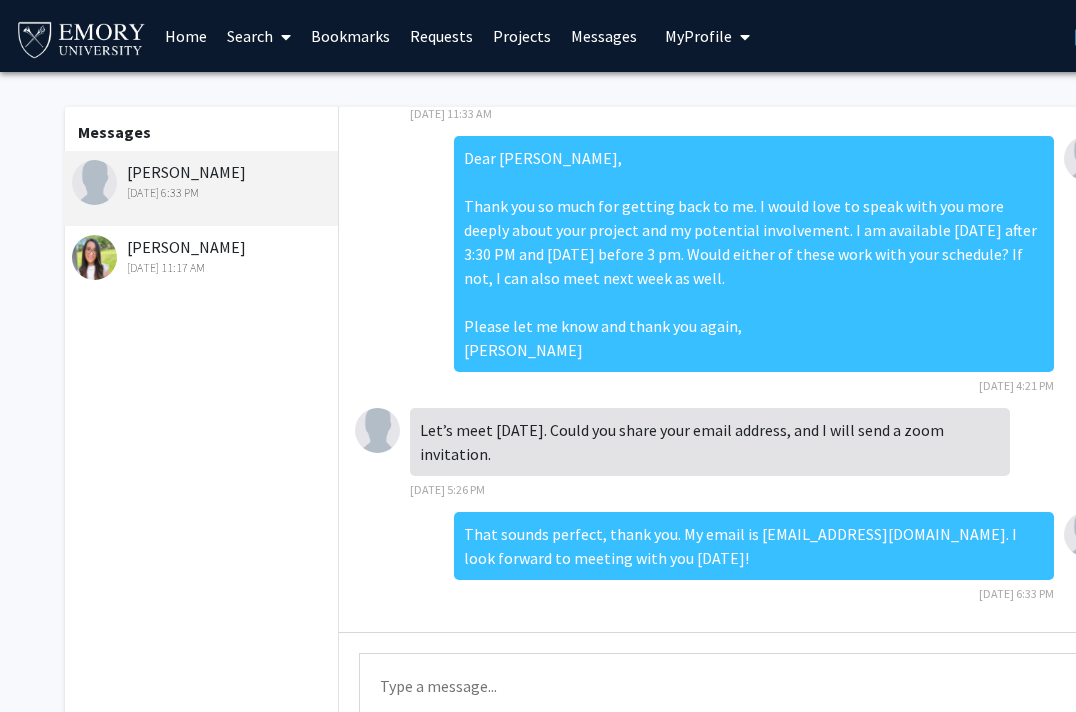 click on "Runze Yan   Jul 9, 2025 6:33 PM" 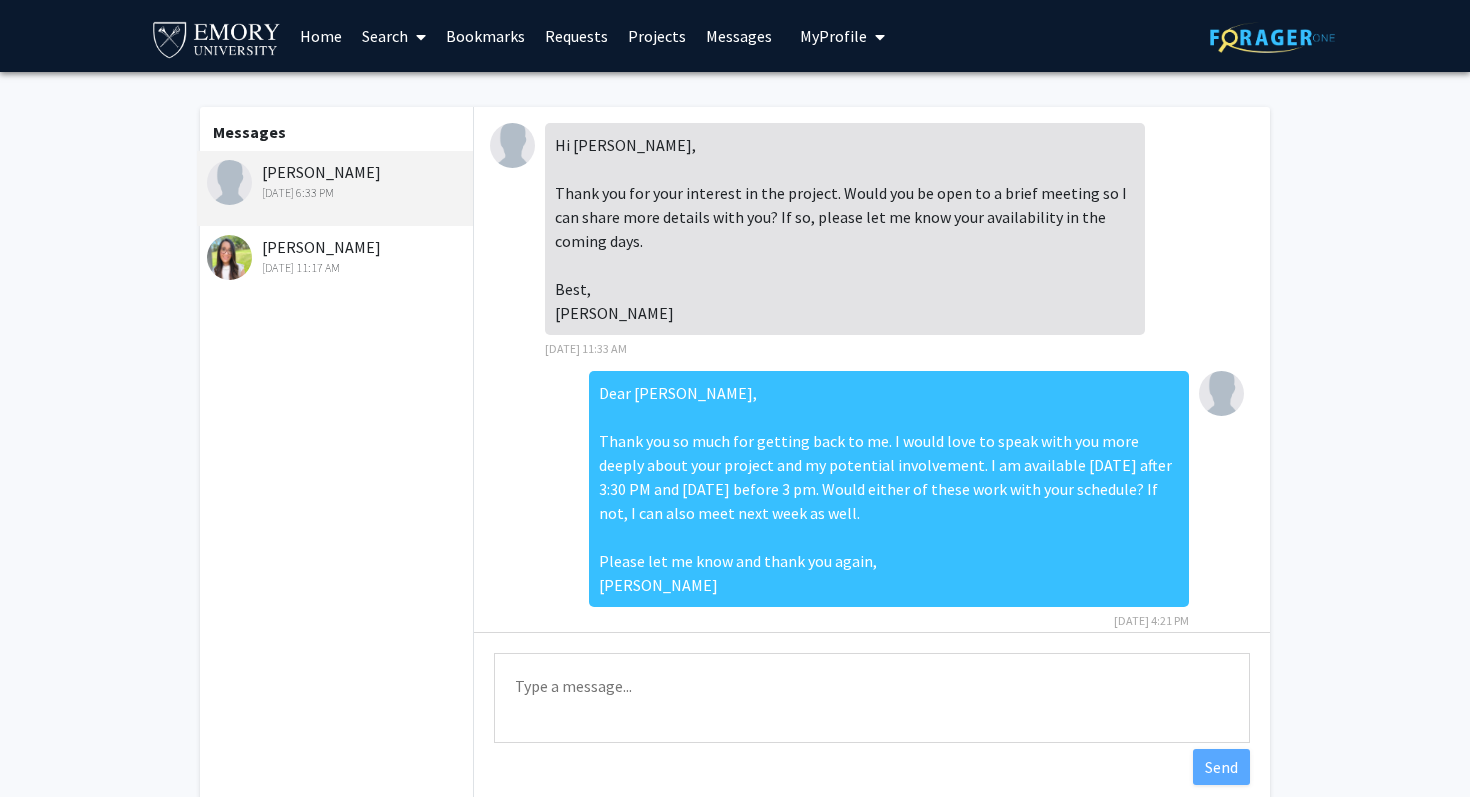 scroll, scrollTop: 0, scrollLeft: 0, axis: both 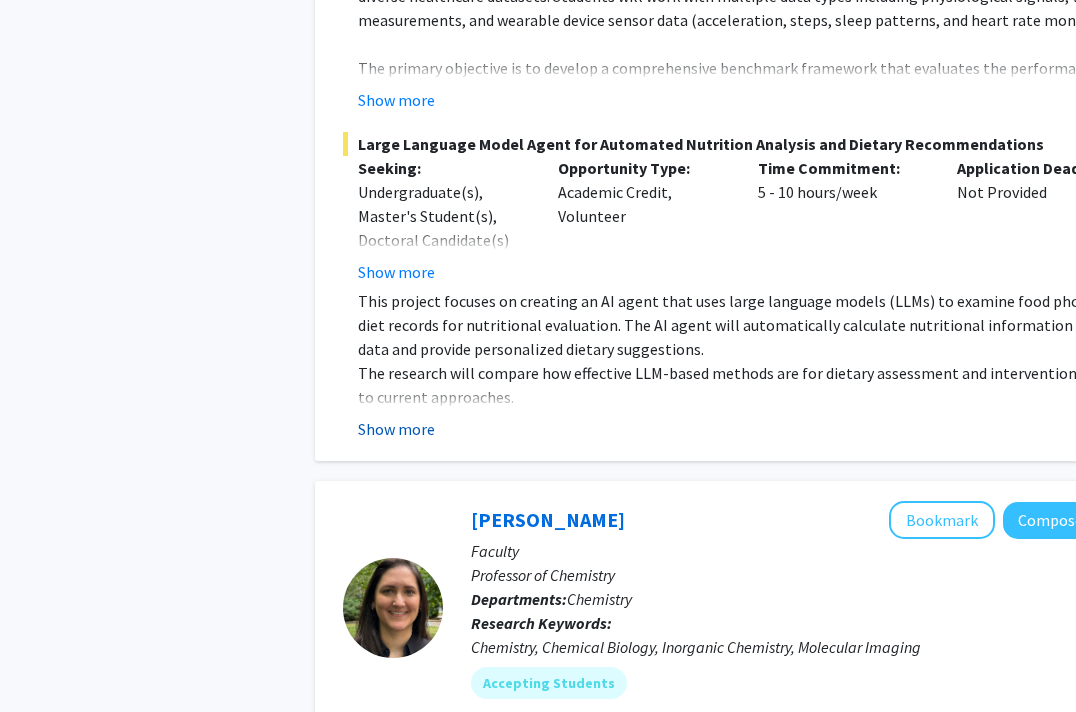 click on "Show more" 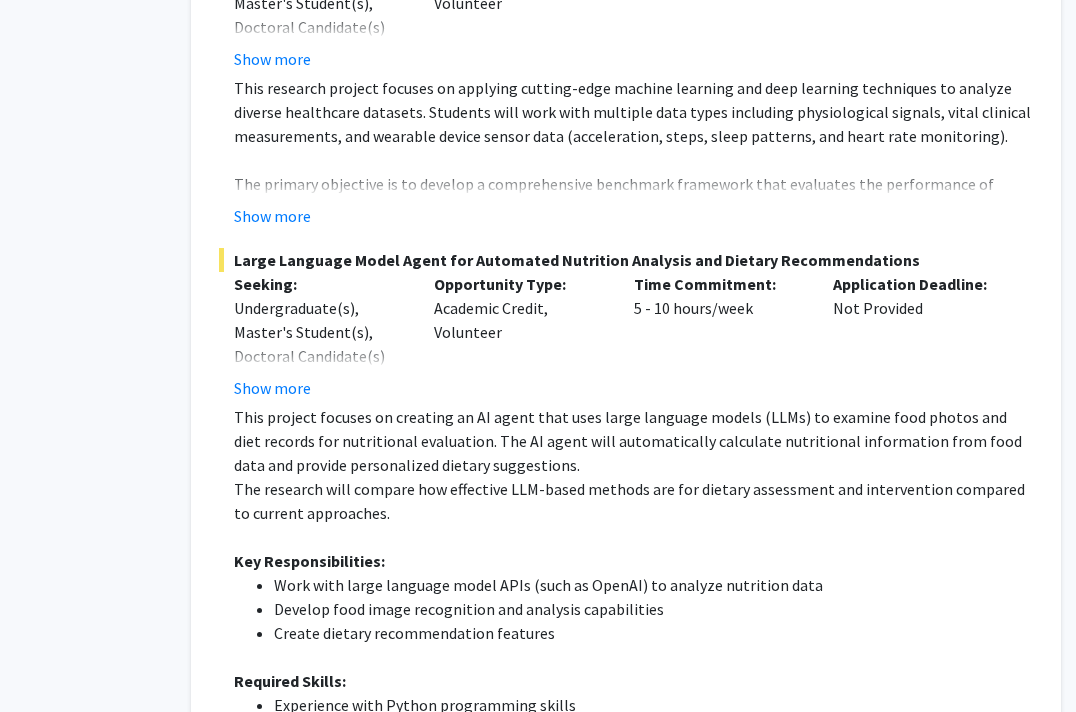 scroll, scrollTop: 1330, scrollLeft: 124, axis: both 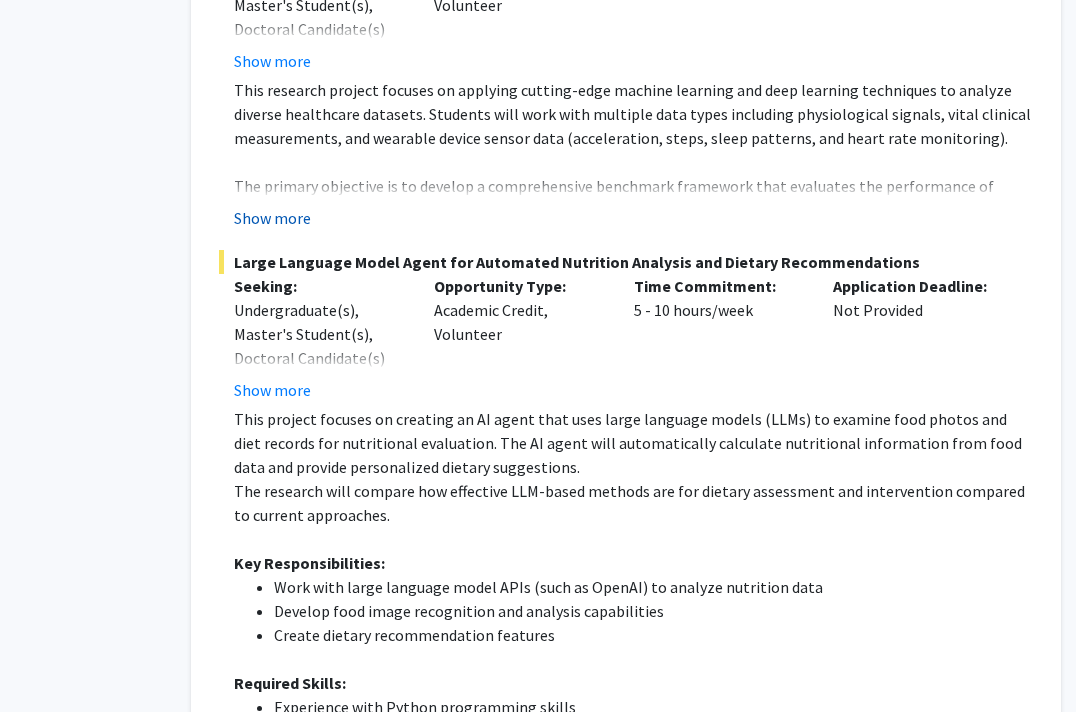 click on "Show more" 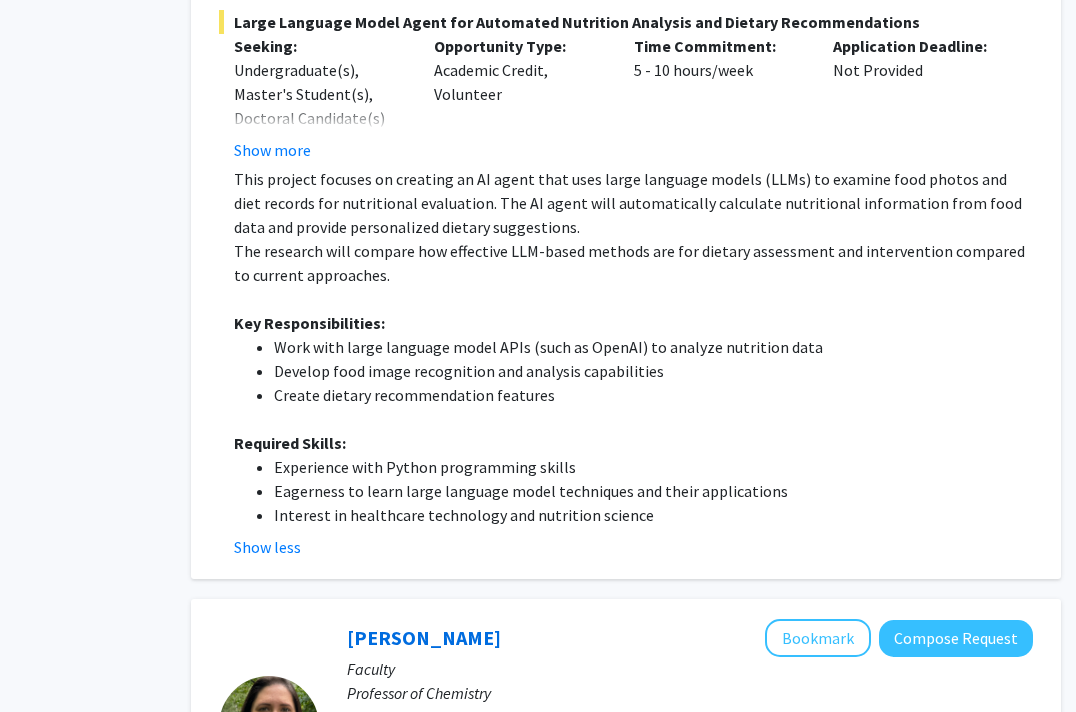 scroll, scrollTop: 1976, scrollLeft: 124, axis: both 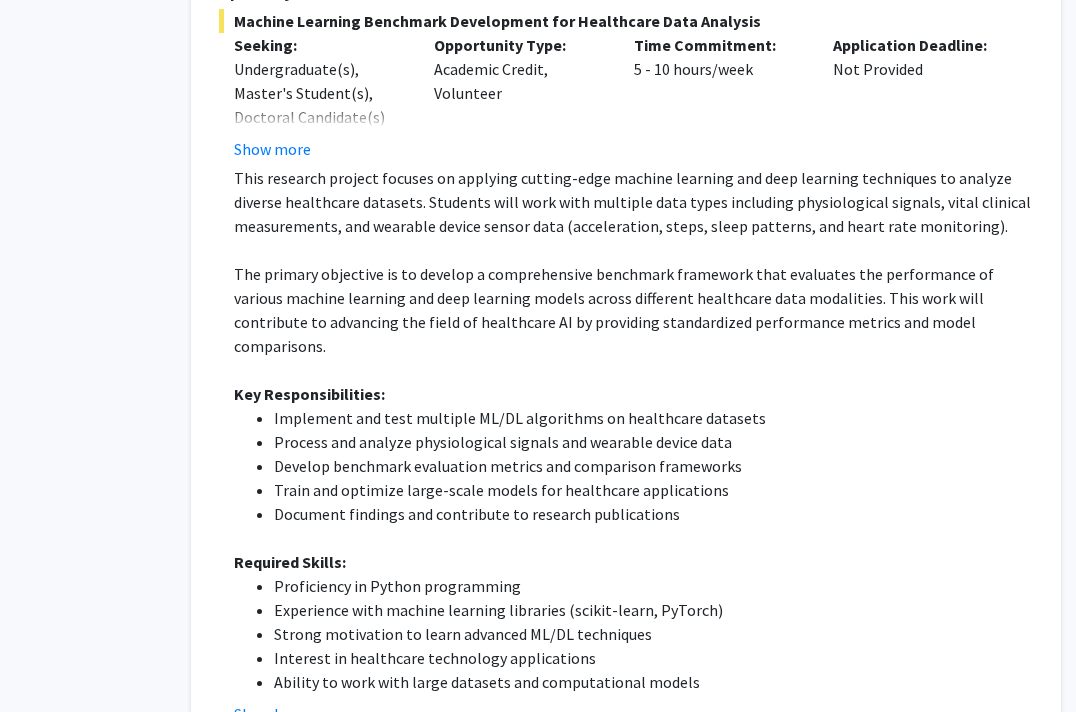 click on "Refine By Collaboration Status: Collaboration Status  All Faculty/Staff    Collaboration Status  Faculty/Staff accepting students    Collaboration Status  Faculty/Staff with posted projects    Collaboration Status  Faculty/Staff with posted remote projects    Projects Seeking: Projects Seeking Level  All Projects    Projects Seeking Level  Undergraduate(s)    Projects Seeking Level  Master's Student(s)    Projects Seeking Level  Doctoral Candidate(s) (PhD, MD, DMD, PharmD, etc.)    Projects Seeking Level  Postdoctoral Researcher(s) / Research Staff    Projects Seeking Level  Medical Resident(s) / Medical Fellow(s)    Projects Seeking Level  Faculty    Division & Department:      [PERSON_NAME] School of Theology  [PERSON_NAME] School of Theology  [PERSON_NAME] School of Theology       [GEOGRAPHIC_DATA][PERSON_NAME]       Other       [GEOGRAPHIC_DATA]       [PERSON_NAME][GEOGRAPHIC_DATA] of Public Health       School of Law       School of Medicine       School of Nursing" 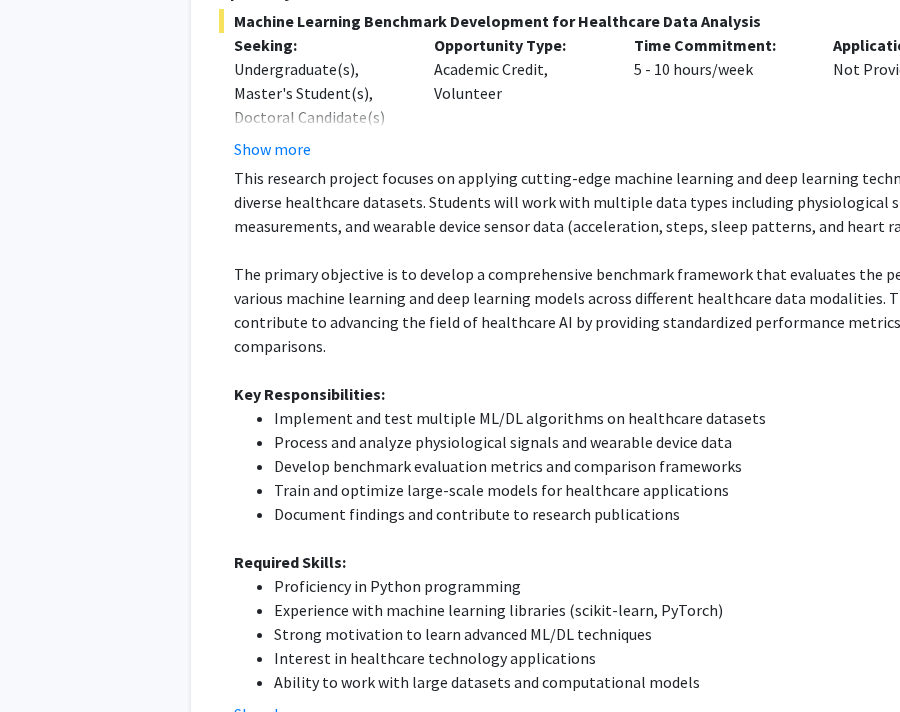 click on "Search  Page  1  of  495  ( 4948  total faculty/staff results)   [PERSON_NAME]   Bookmark
Compose Request  Faculty Teaching Professor Departments:  Economics Research Keywords:  Violent Conflicts, International Political Economy, Natural Resources, Political Order and Accountability, Governance and State Capture.  Race+ Ethnicity+ Nation+ Accepting Students Faculty Information:  Using insights from combustion chemistry, a working group in [GEOGRAPHIC_DATA] and collaborators at [GEOGRAPHIC_DATA] are exploring innovative approaches to Silencing the Guns Around [GEOGRAPHIC_DATA]. This multidisciplinary study draws from International Affairs (Security Studies), Political Science, Economics, Data Sciences, Sociology, Anthropology, Archival Research, and History. It promises changes to how we understand and address violent conflicts in [GEOGRAPHIC_DATA] to reduce their frequency and severity—intensity and extensivity or scale and scope, as a crucial step to silencing the guns.... Open Projects  Silencing the Guns Around  [GEOGRAPHIC_DATA]  Seeking: [1]" 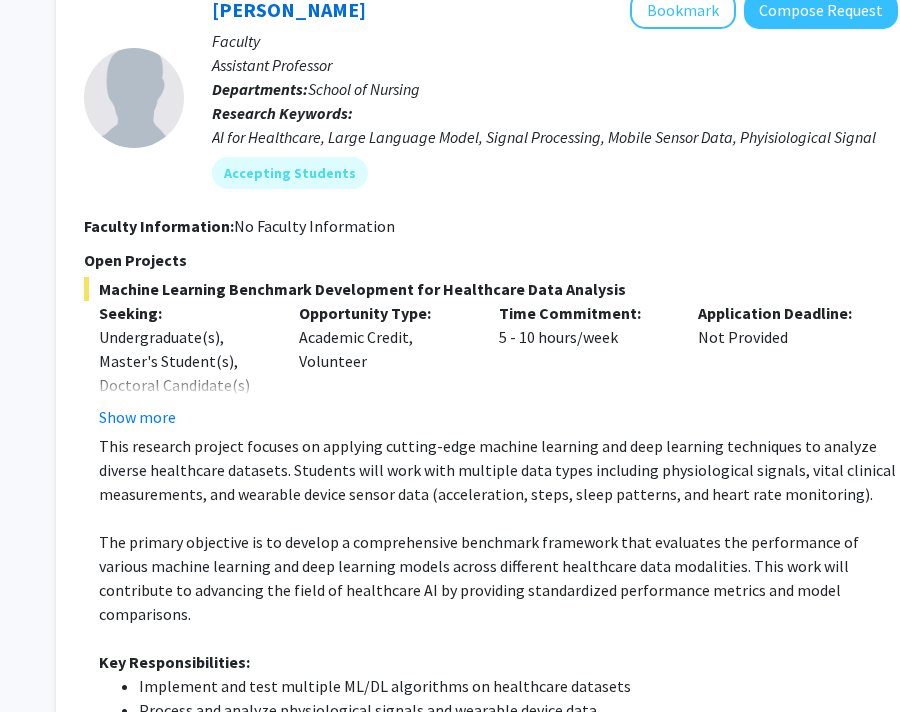 scroll, scrollTop: 973, scrollLeft: 259, axis: both 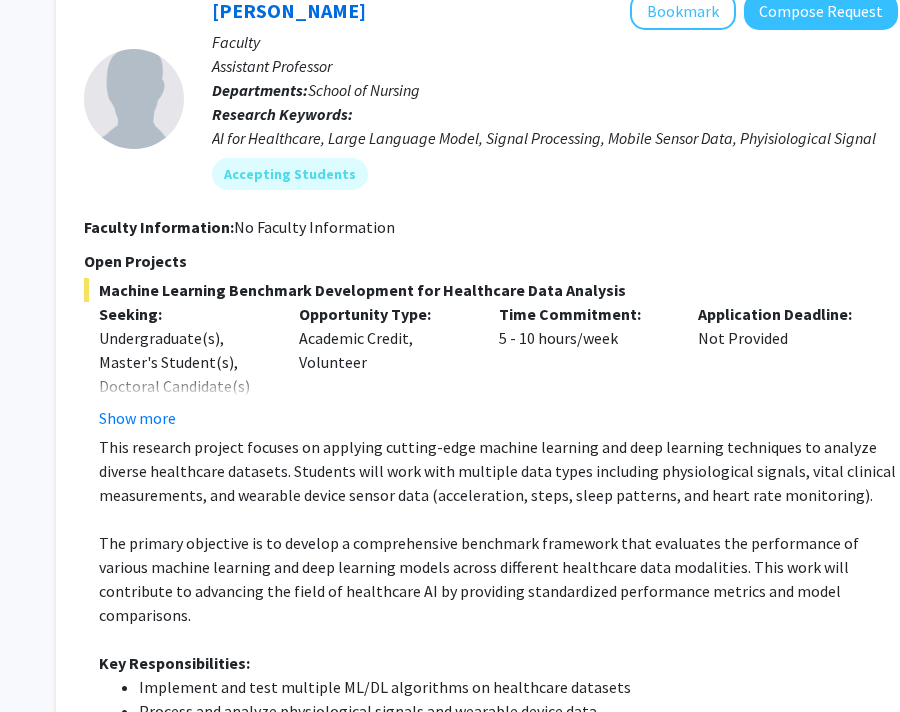 click on "The primary objective is to develop a comprehensive benchmark framework that evaluates the performance of various machine learning and deep learning models across different healthcare data modalities. This work will contribute to advancing the field of healthcare AI by providing standardized performance metrics and model comparisons." 